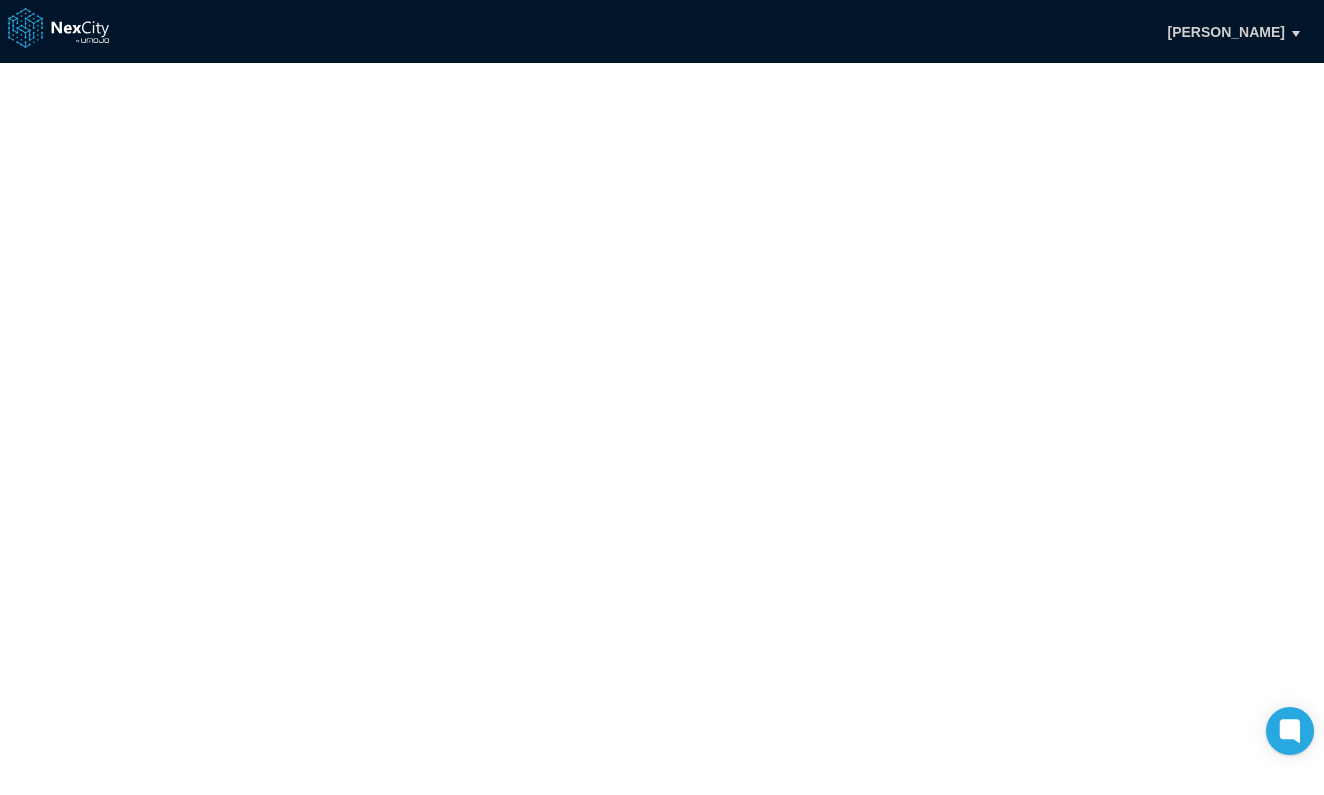 scroll, scrollTop: 0, scrollLeft: 0, axis: both 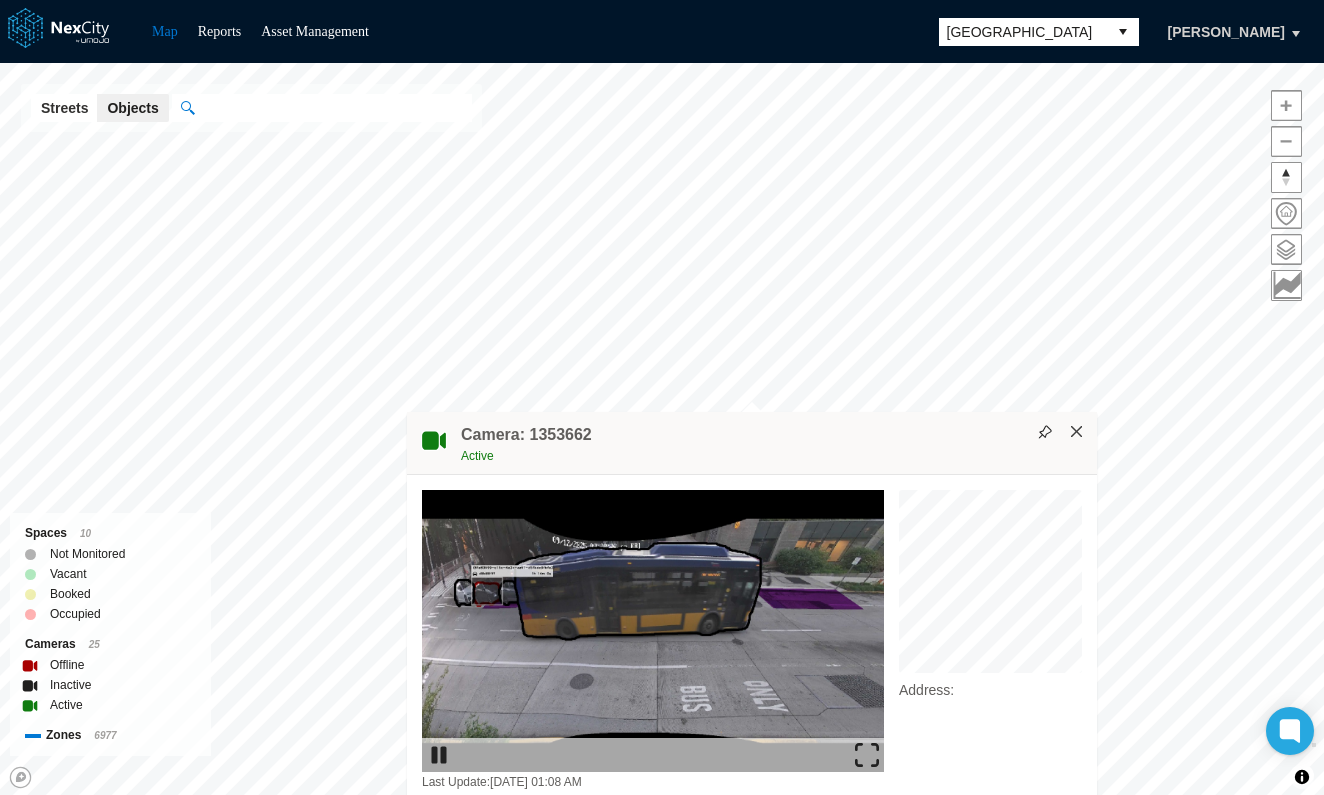 click on "×" at bounding box center [1077, 432] 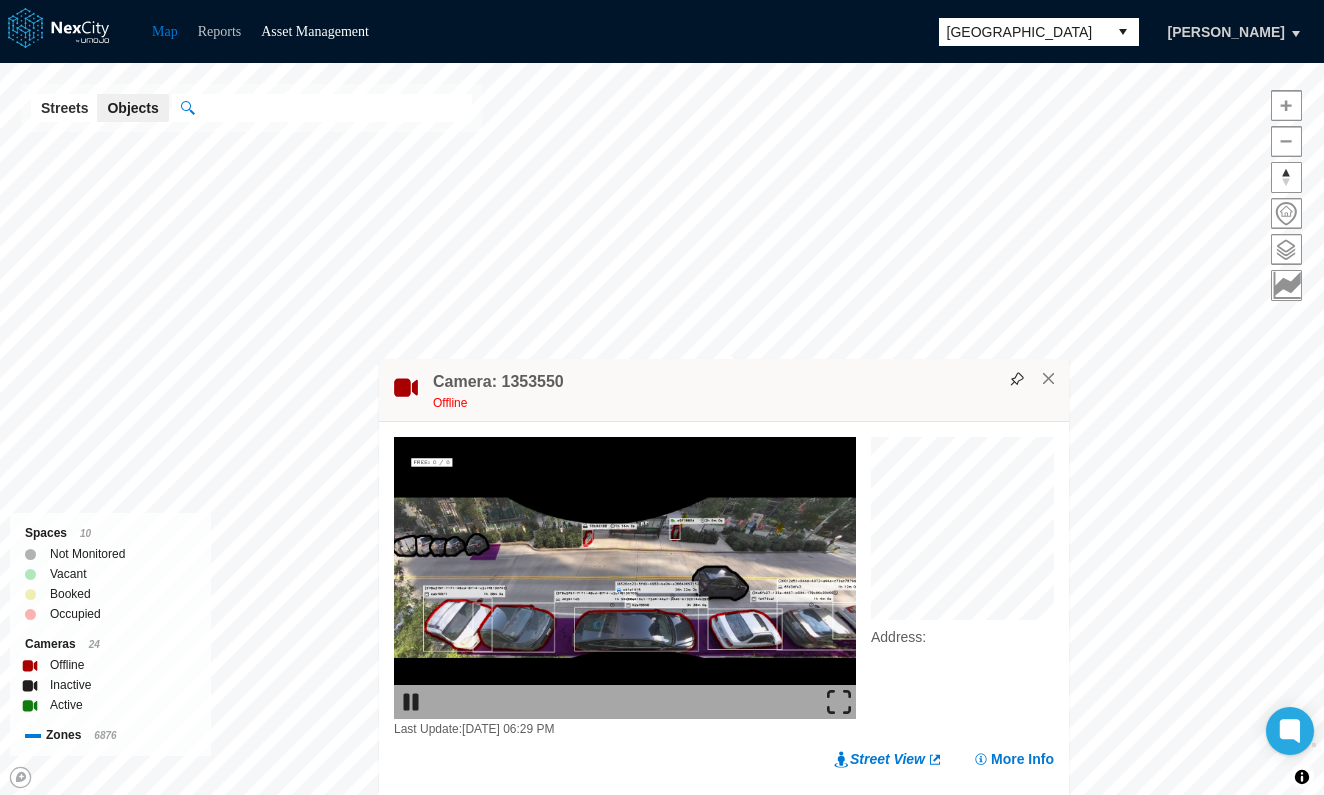 click on "Reports" at bounding box center [220, 31] 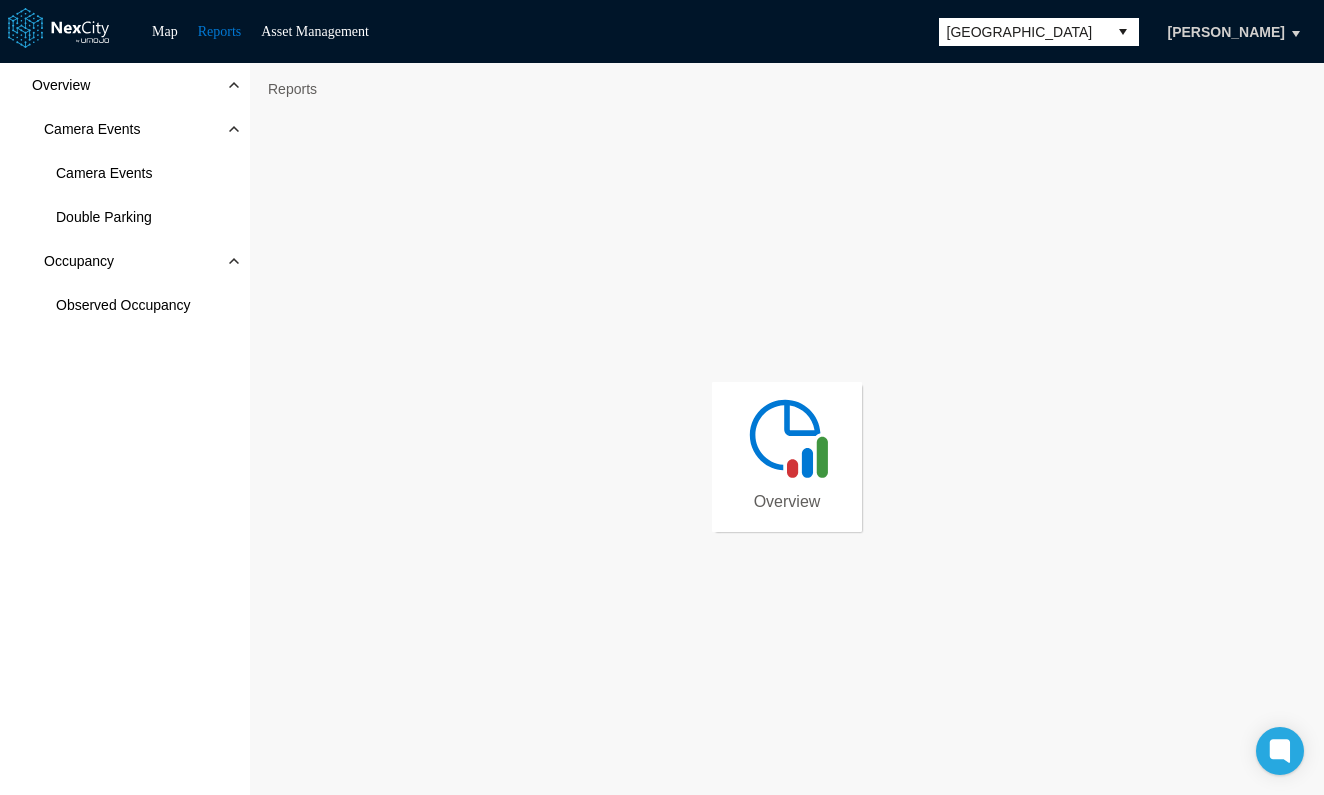 click at bounding box center [787, 437] 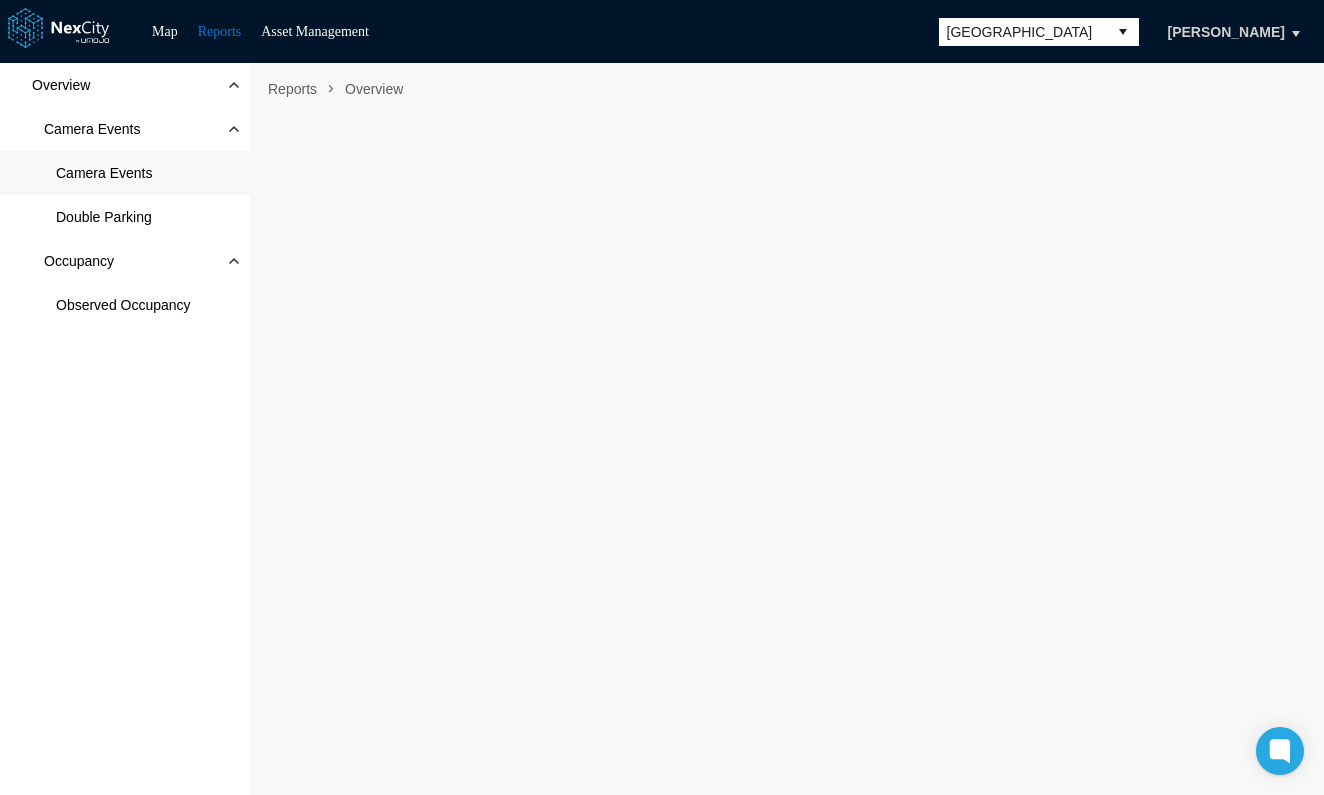 click on "Camera Events" at bounding box center (104, 173) 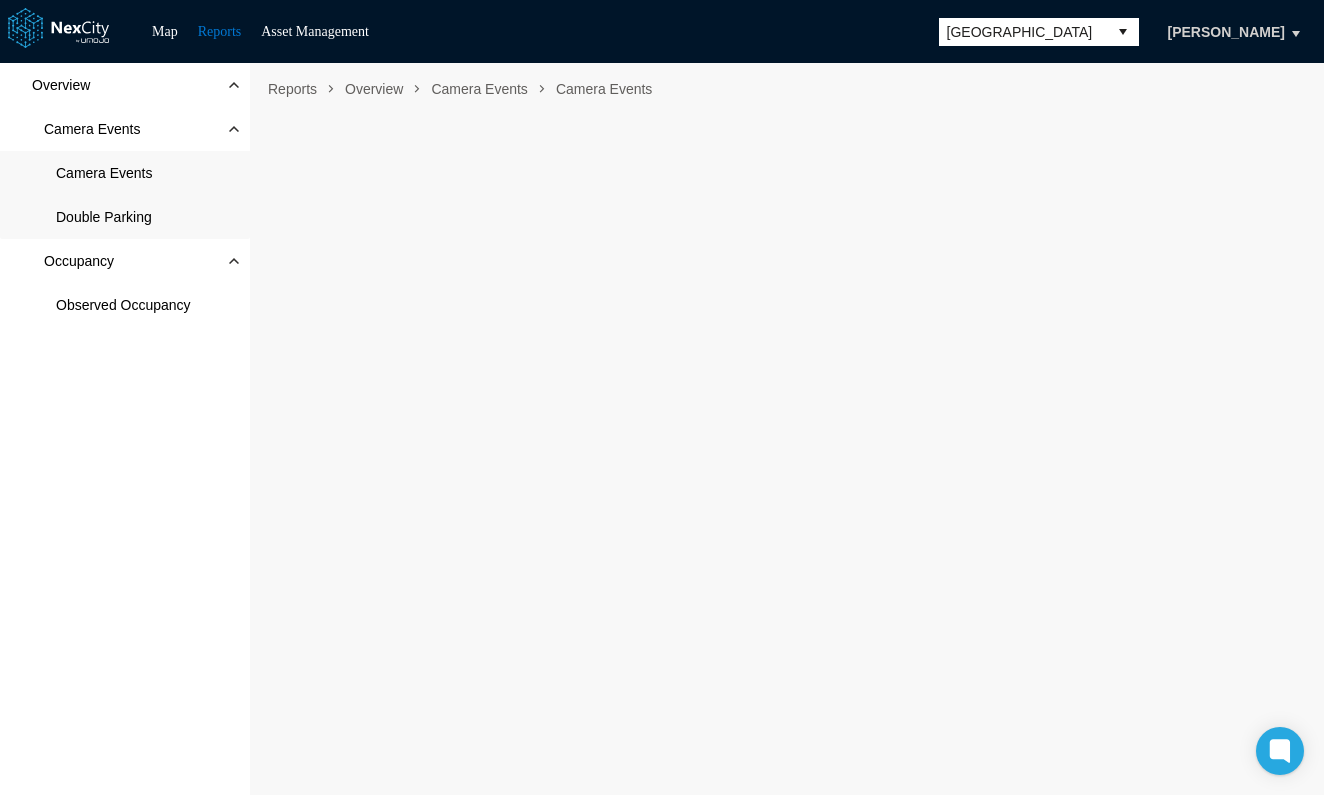 click on "Double Parking" at bounding box center (104, 217) 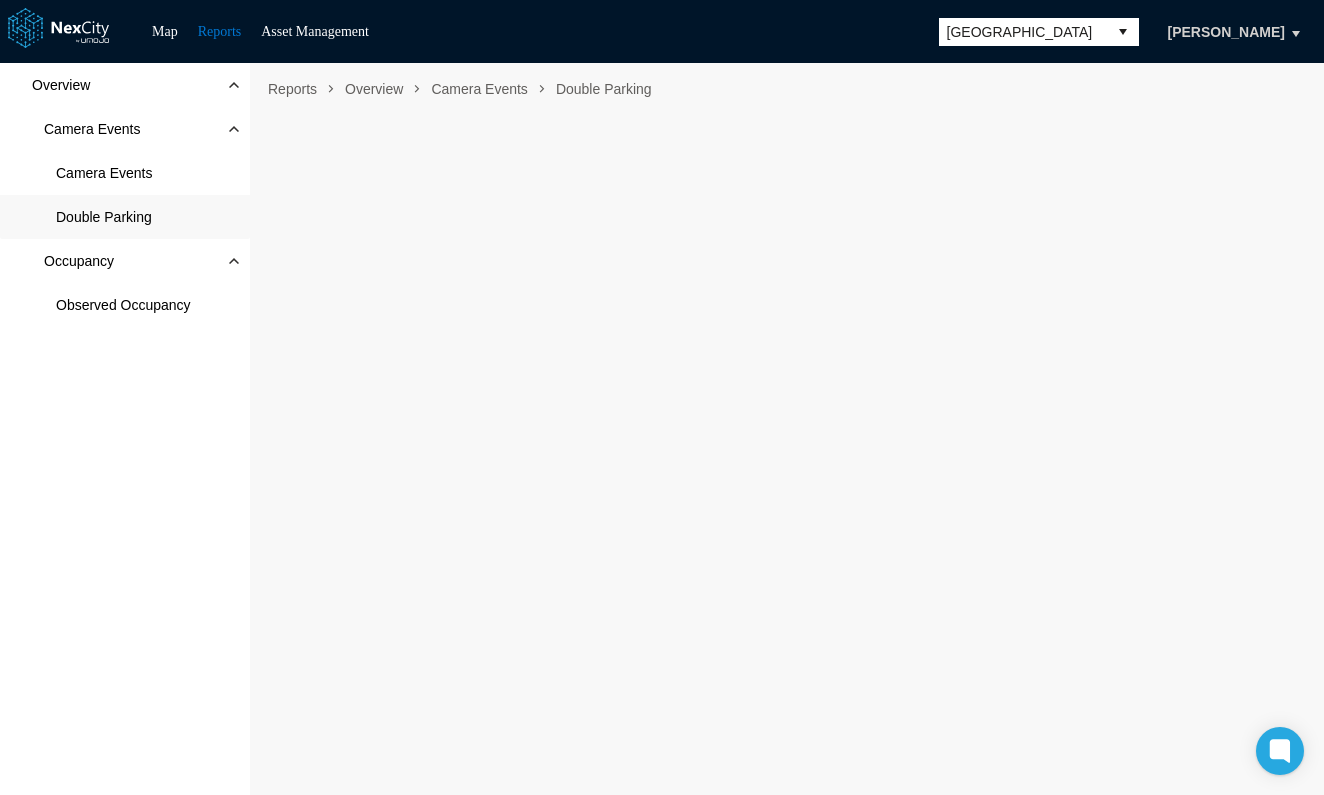 click on "Double Parking" at bounding box center [125, 217] 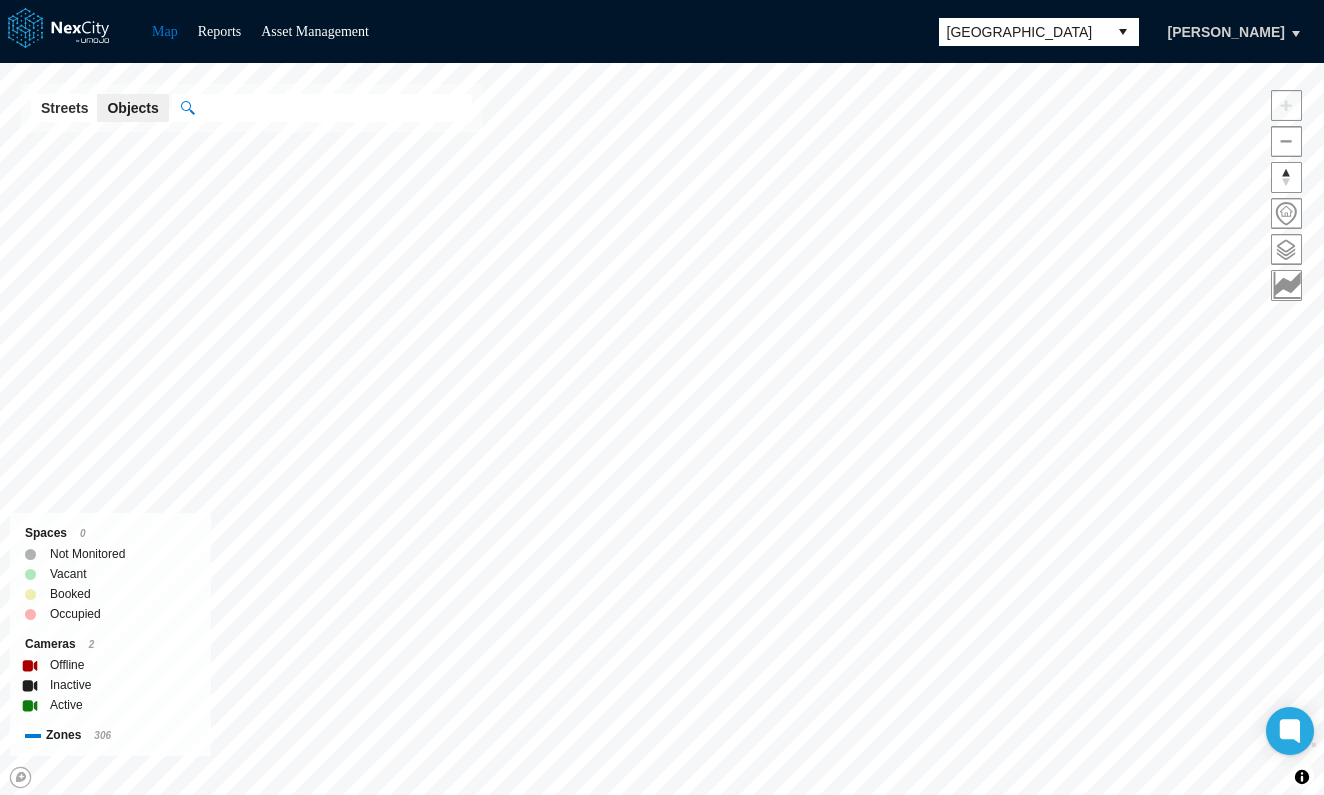 scroll, scrollTop: 0, scrollLeft: 0, axis: both 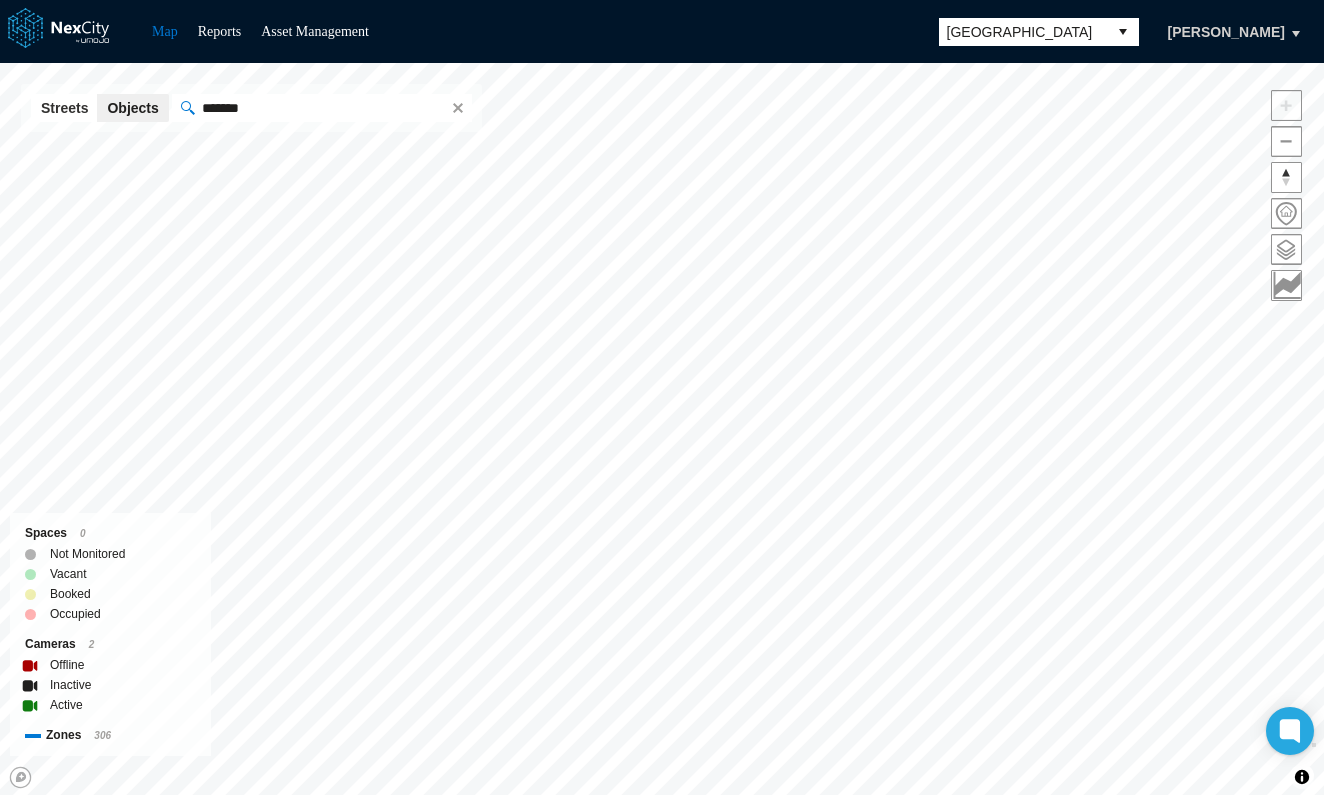 type on "*******" 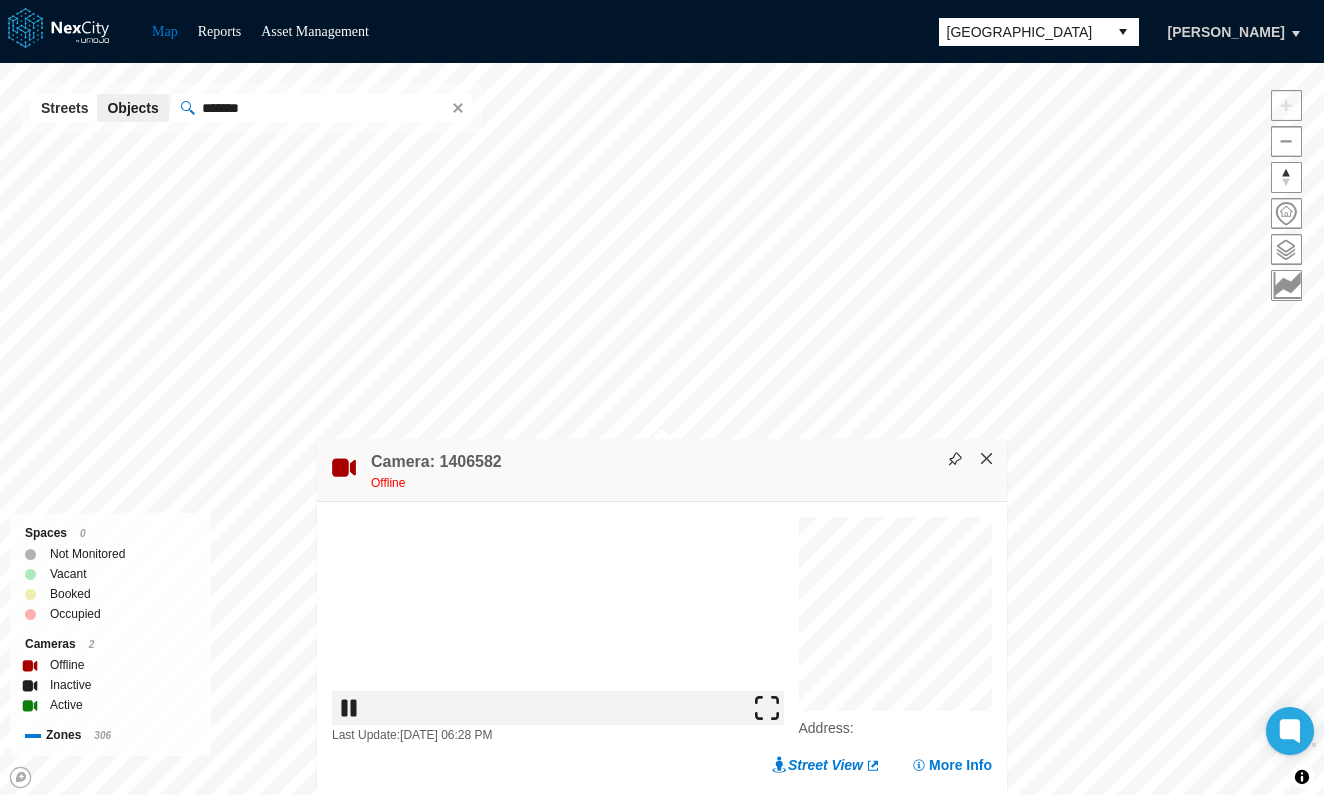 click on "×" at bounding box center (987, 459) 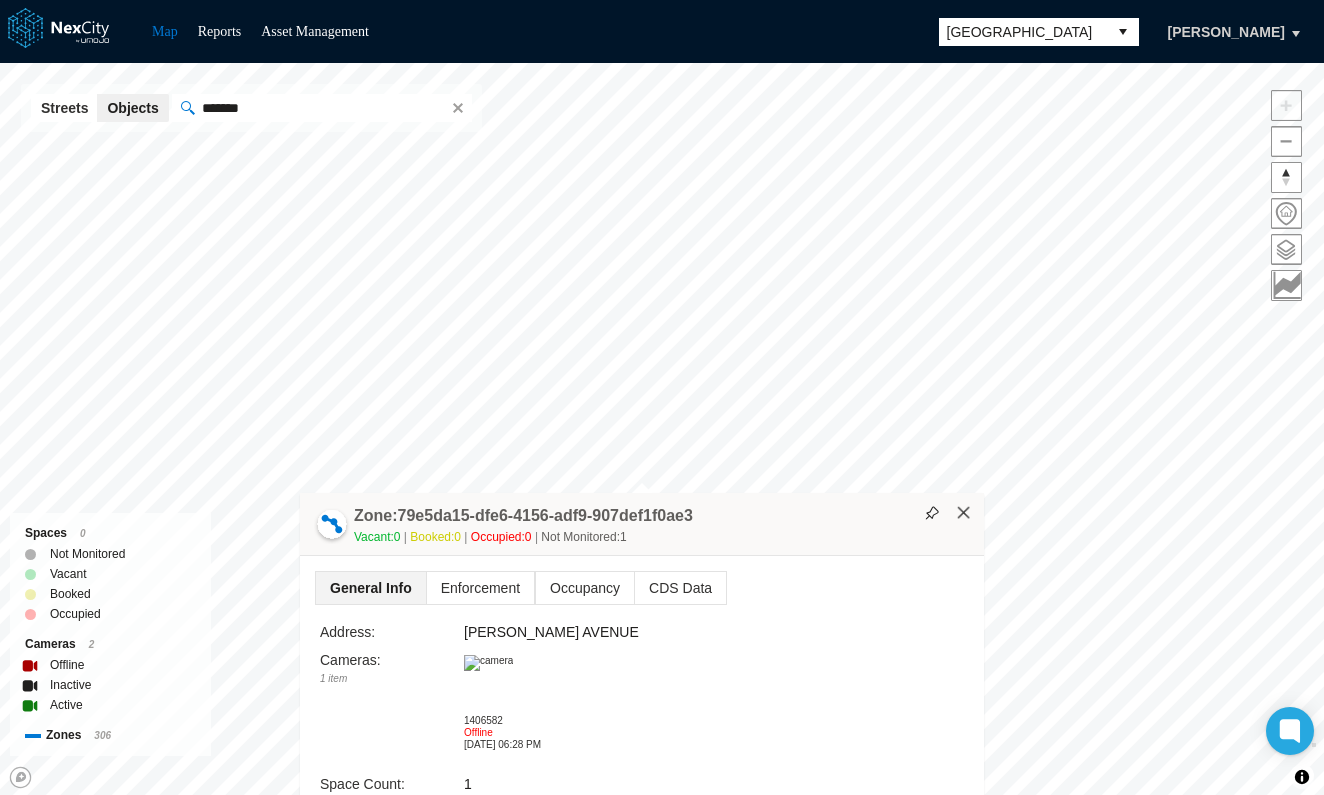 click on "×" at bounding box center (964, 513) 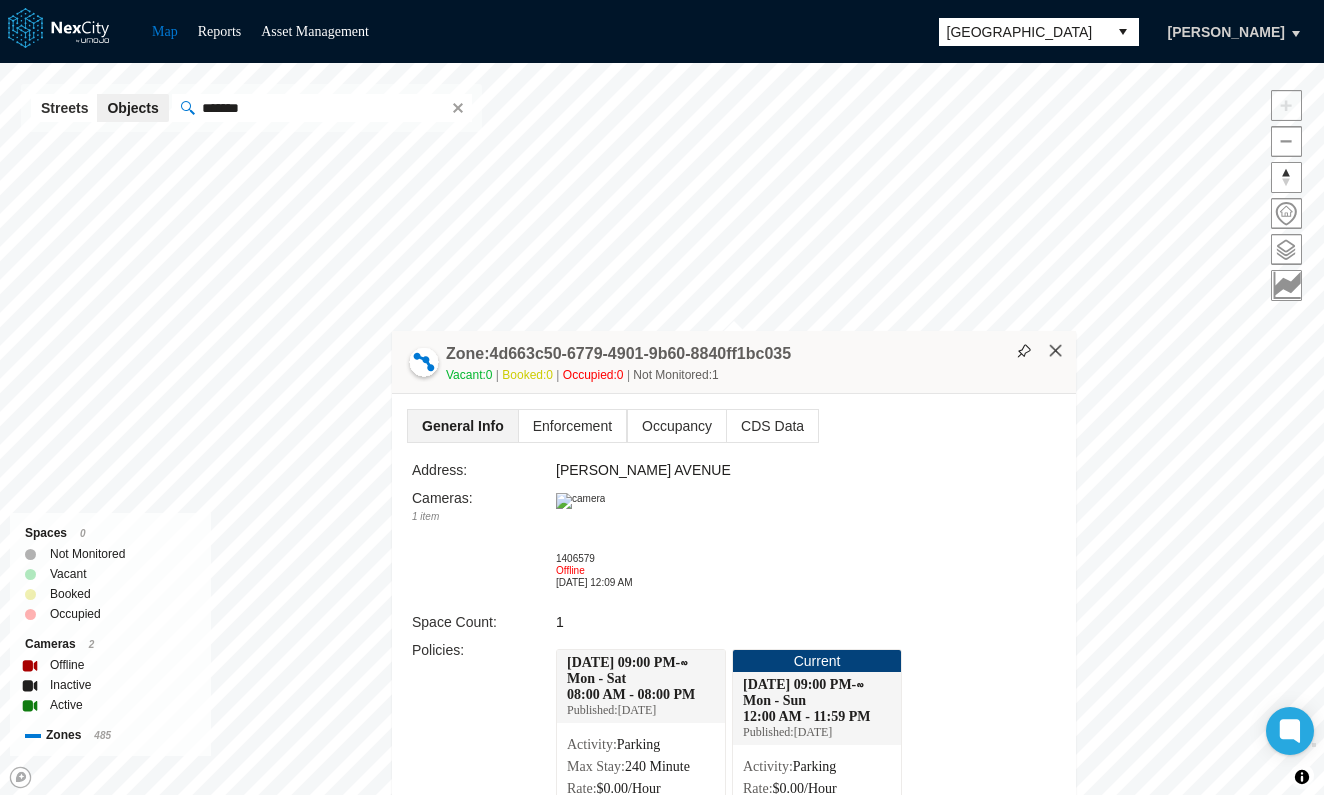 click on "×" at bounding box center [1056, 351] 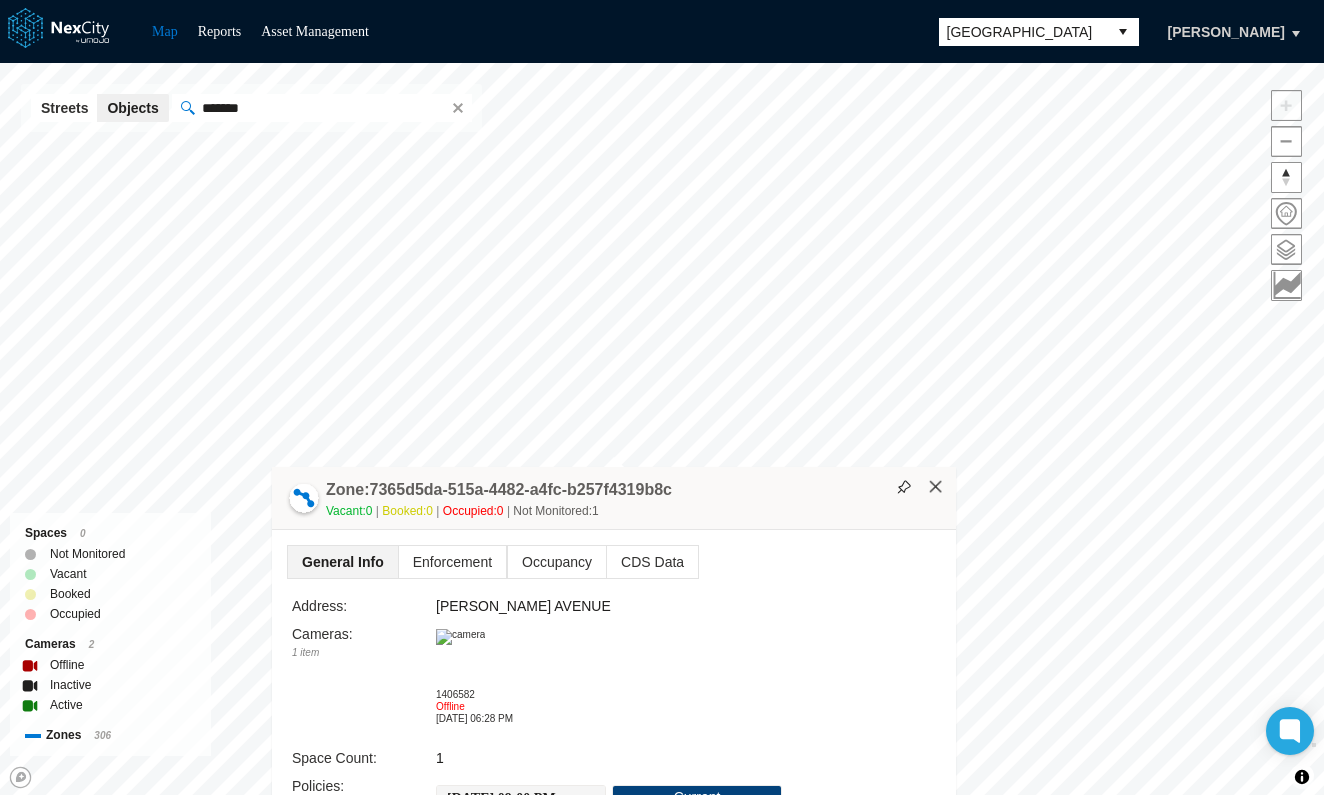 click on "×" at bounding box center [936, 487] 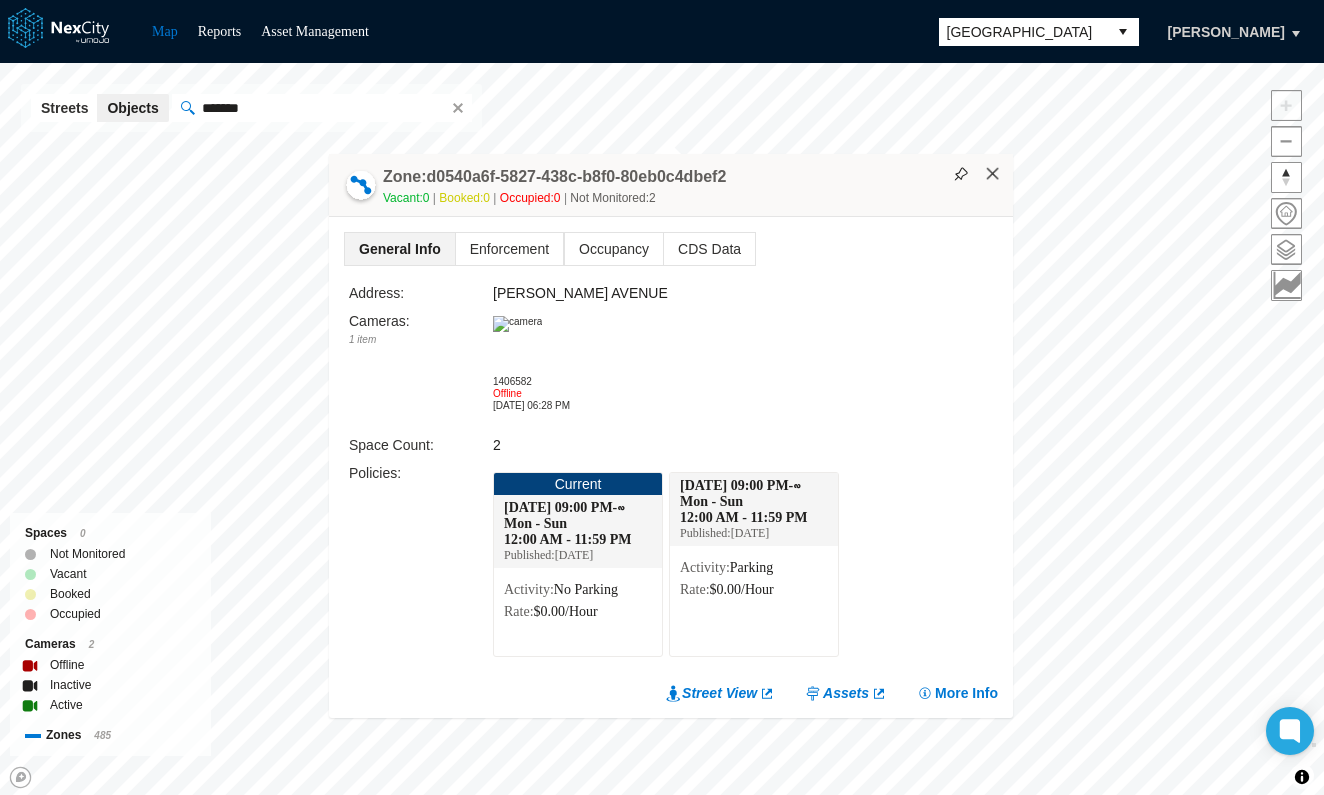 click on "×" at bounding box center [993, 174] 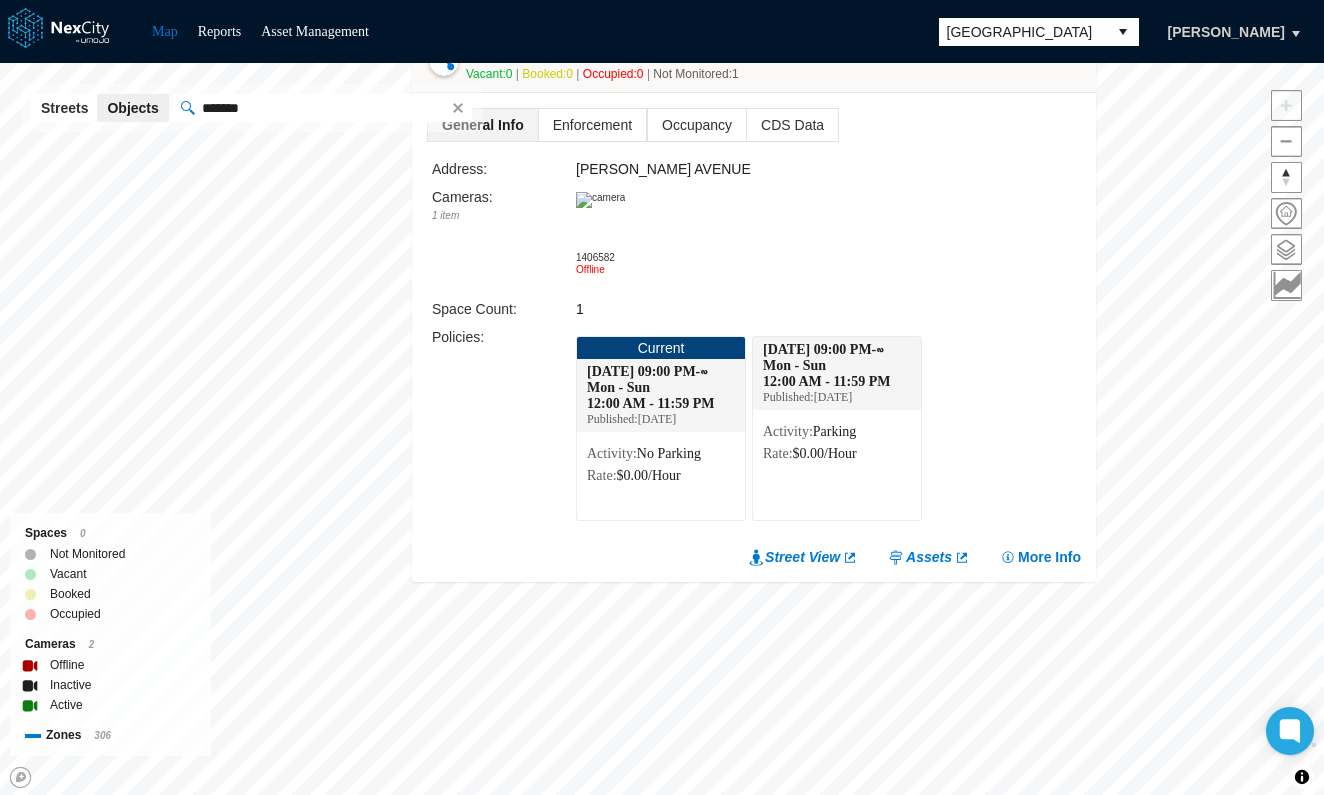 click on "Spaces 0 Not Monitored Vacant Booked Occupied Cameras 2 Offline Inactive Active Zones 306 Seattle KPI overview Show in Reports 0 On-Street parking zones  |   0 Off-Street parking zones $0K $500K Current Month On-Street Off-Street Revenue Days $0K $250K On-Street Off-Street Period On-Street Off-Street Day $ 0.00 $ 0.00 Month ( MTD ) $ 0.00 $ 0.00 Year ( YTD ) $ 0.00 $ 0.00 Enforcement Current Previous $0K $500K © Mapbox   © OpenStreetMap   Improve this map Zone:  f10c0d35-4642-4b27-9bc0-472eb423c0ae   Vacant:  0 Booked:  0 Occupied:  0 Not Monitored:  1 General Info Enforcement Occupancy CDS Data Address: TERRY AVENUE Cameras : 1   item 1406582 Offline Space Count: 1 Policies : Current 12/31/2023 09:00 PM  - ∾ Mon - Sun 12:00 AM - 11:59 PM Published:  10/24/2024 Activity:  No Parking Rate:  $0.00/Hour Assets 12/31/2023 09:00 PM  - ∾ Mon - Sun 12:00 AM - 11:59 PM Published:  10/24/2024 Activity:  Parking Rate:  $0.00/Hour Assets Street View Assets More Info ×" at bounding box center (662, 429) 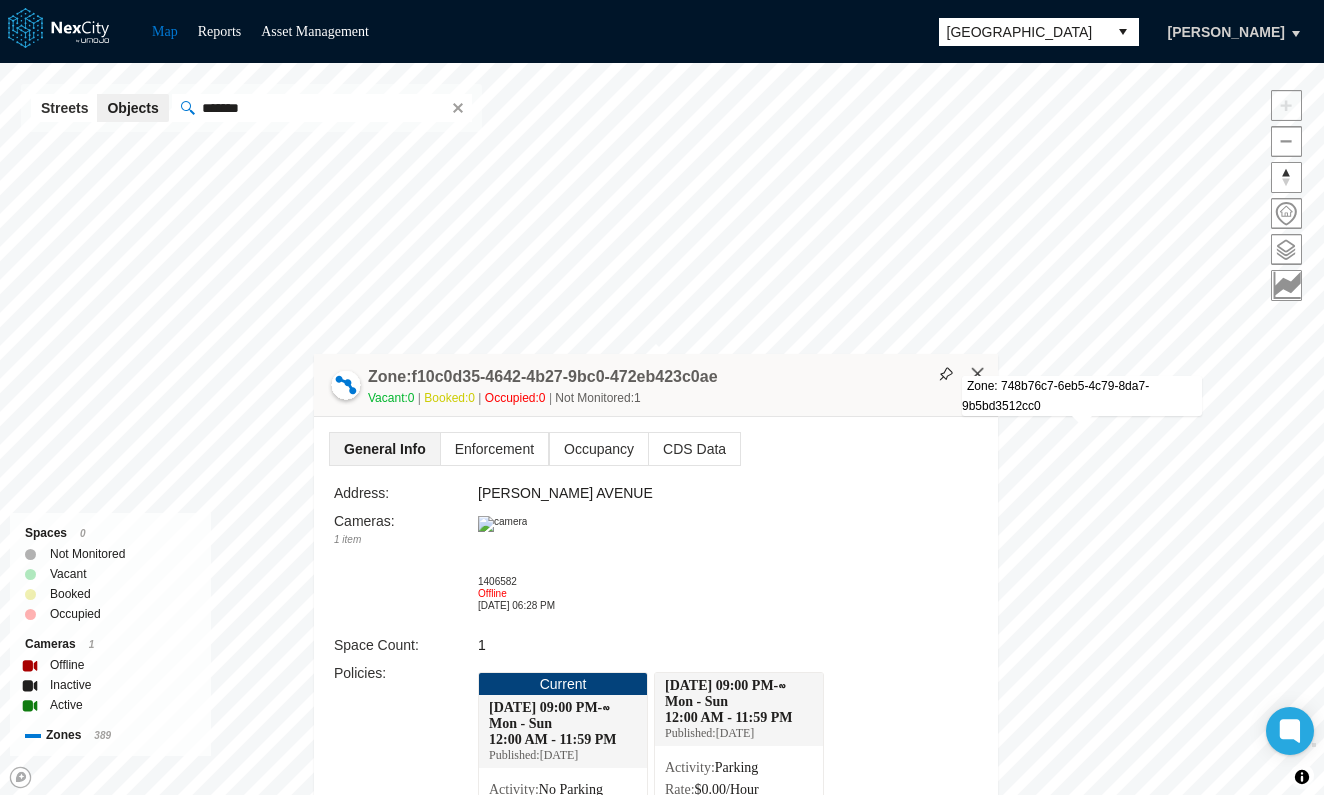 click on "×" at bounding box center [978, 374] 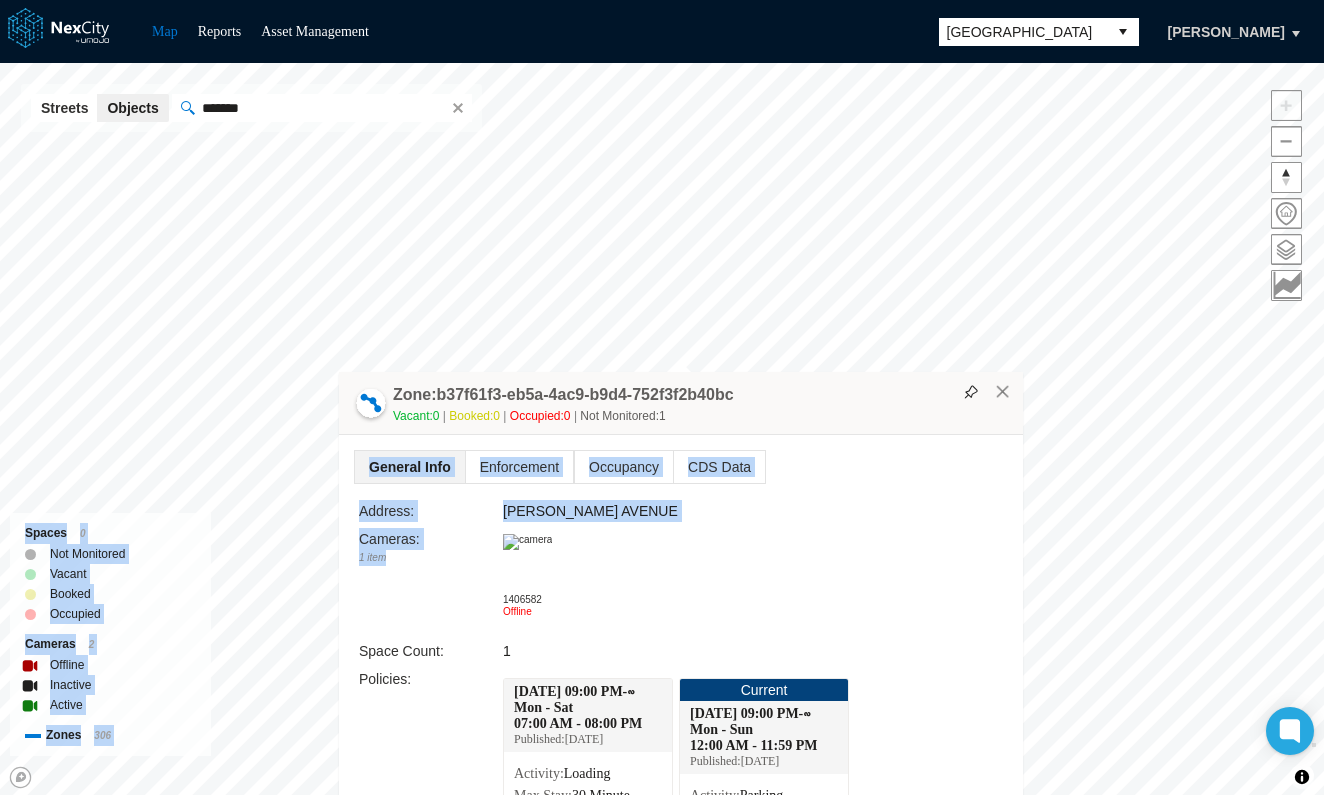 click on "Spaces 0 Not Monitored Vacant Booked Occupied Cameras 2 Offline Inactive Active Zones 306 Seattle KPI overview Show in Reports 0 On-Street parking zones  |   0 Off-Street parking zones $0K $500K Current Month On-Street Off-Street Revenue Days $0K $250K On-Street Off-Street Period On-Street Off-Street Day $ 0.00 $ 0.00 Month ( MTD ) $ 0.00 $ 0.00 Year ( YTD ) $ 0.00 $ 0.00 Enforcement Current Previous $0K $500K © Mapbox   © OpenStreetMap   Improve this map Zone:  b37f61f3-eb5a-4ac9-b9d4-752f3f2b40bc   Vacant:  0 Booked:  0 Occupied:  0 Not Monitored:  1 General Info Enforcement Occupancy CDS Data Address: TERRY AVENUE Cameras : 1   item 1406582 Offline Space Count: 1 Policies : 12/31/2023 09:00 PM  - ∾ Mon - Sat 07:00 AM - 08:00 PM Published:  10/24/2024 Activity:  Loading Max Stay:  30   Minute Use:  Truck, Van, Delivery, Freight, Permit Rate:  $0.00/Hour Assets Current 12/31/2023 09:00 PM  - ∾ Mon - Sun 12:00 AM - 11:59 PM Published:  10/24/2024 Activity:  Parking Rate:  $0.00/Hour Assets Street View" at bounding box center (662, 429) 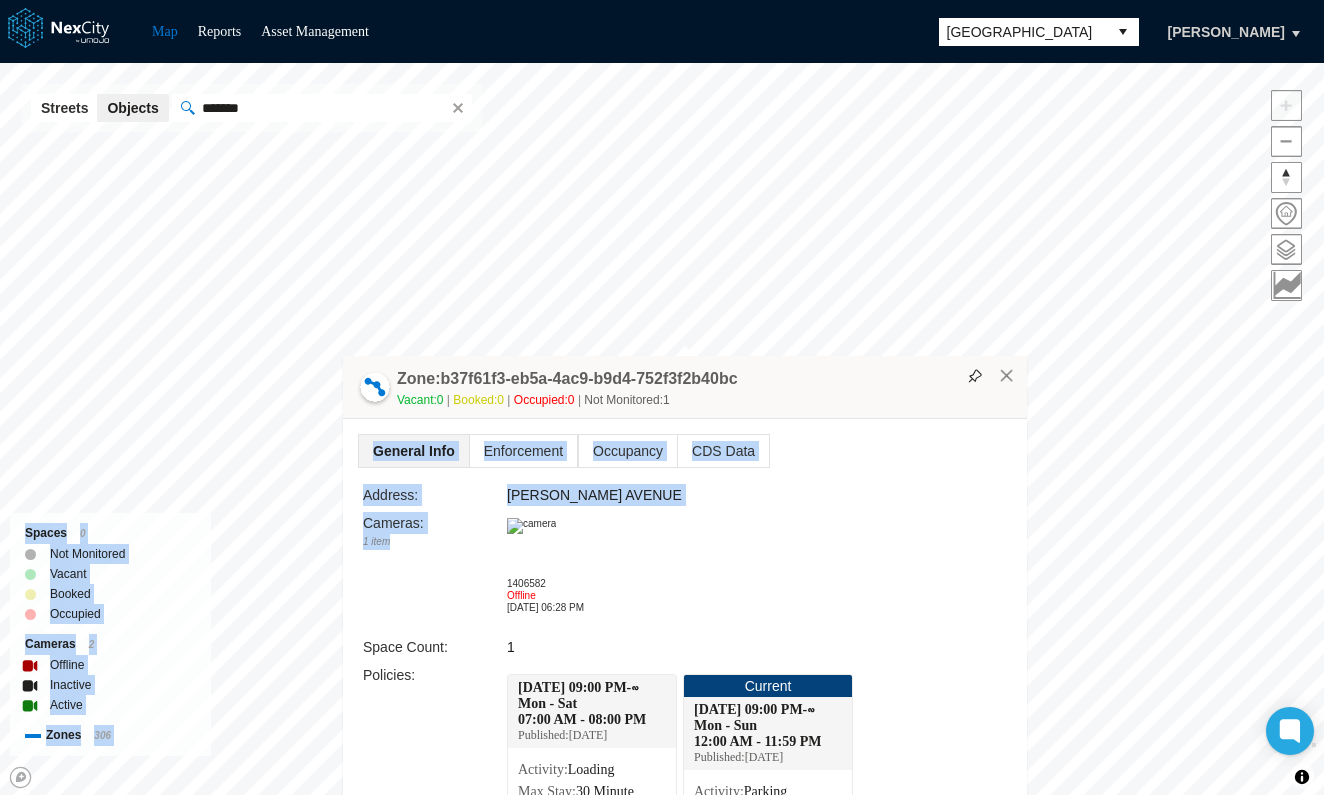 drag, startPoint x: 1016, startPoint y: 573, endPoint x: 1041, endPoint y: 366, distance: 208.5042 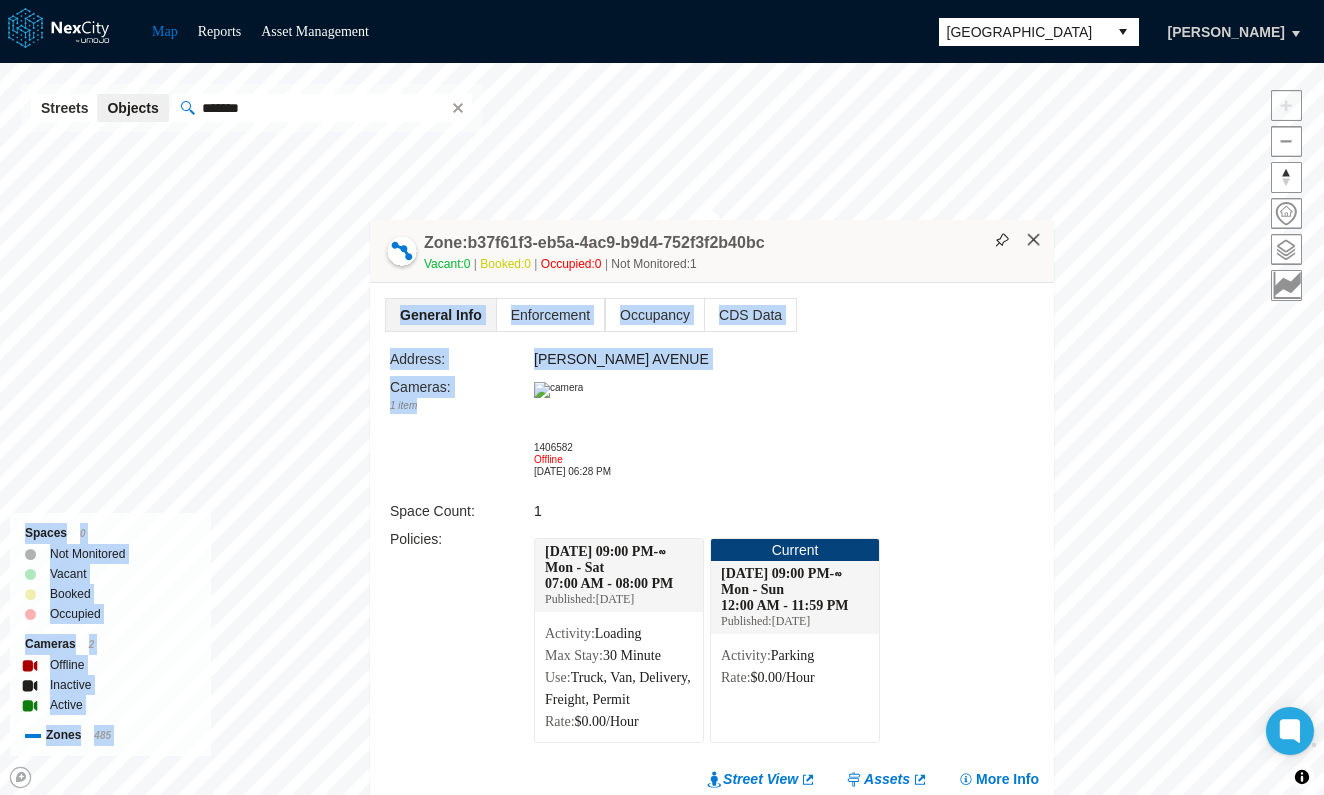 click on "×" at bounding box center [1034, 240] 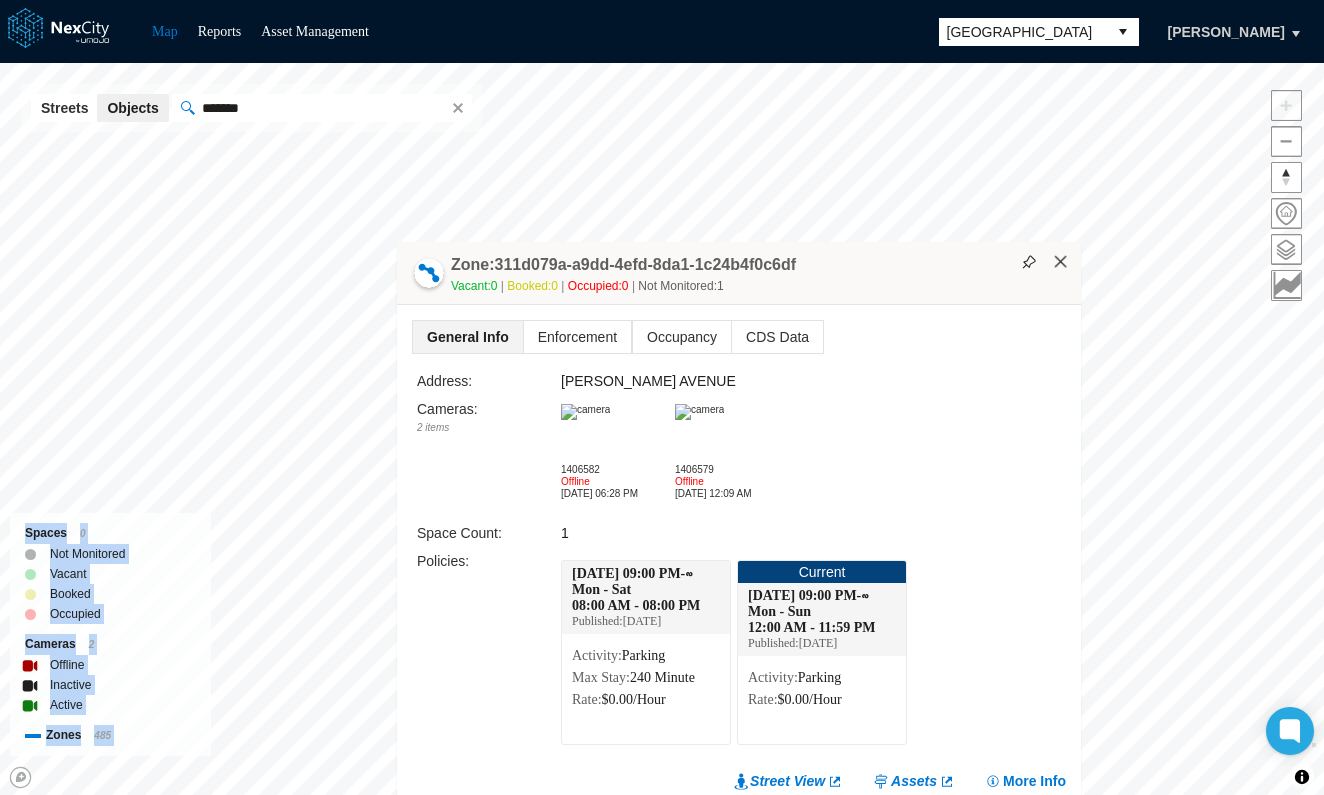 click on "×" at bounding box center (1061, 262) 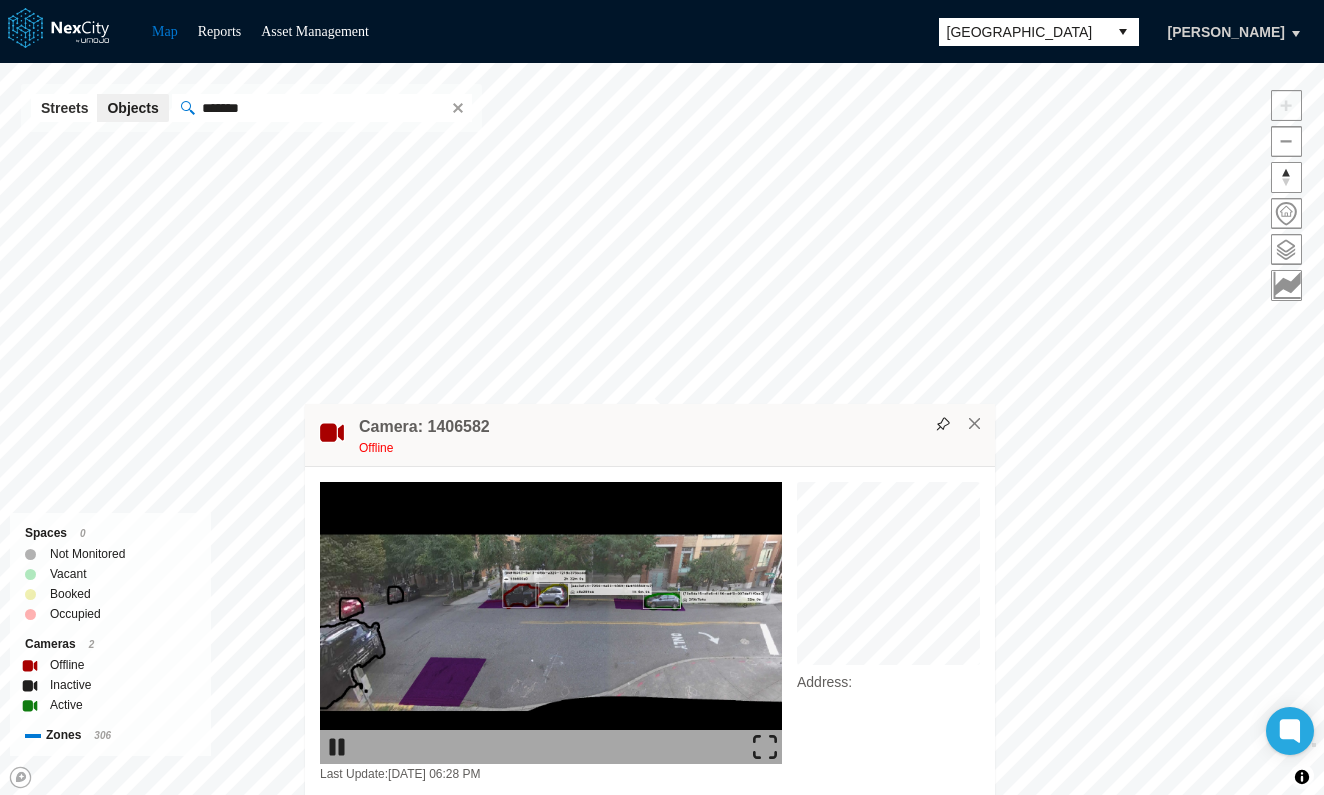 click on "Camera: 1406582" at bounding box center [672, 427] 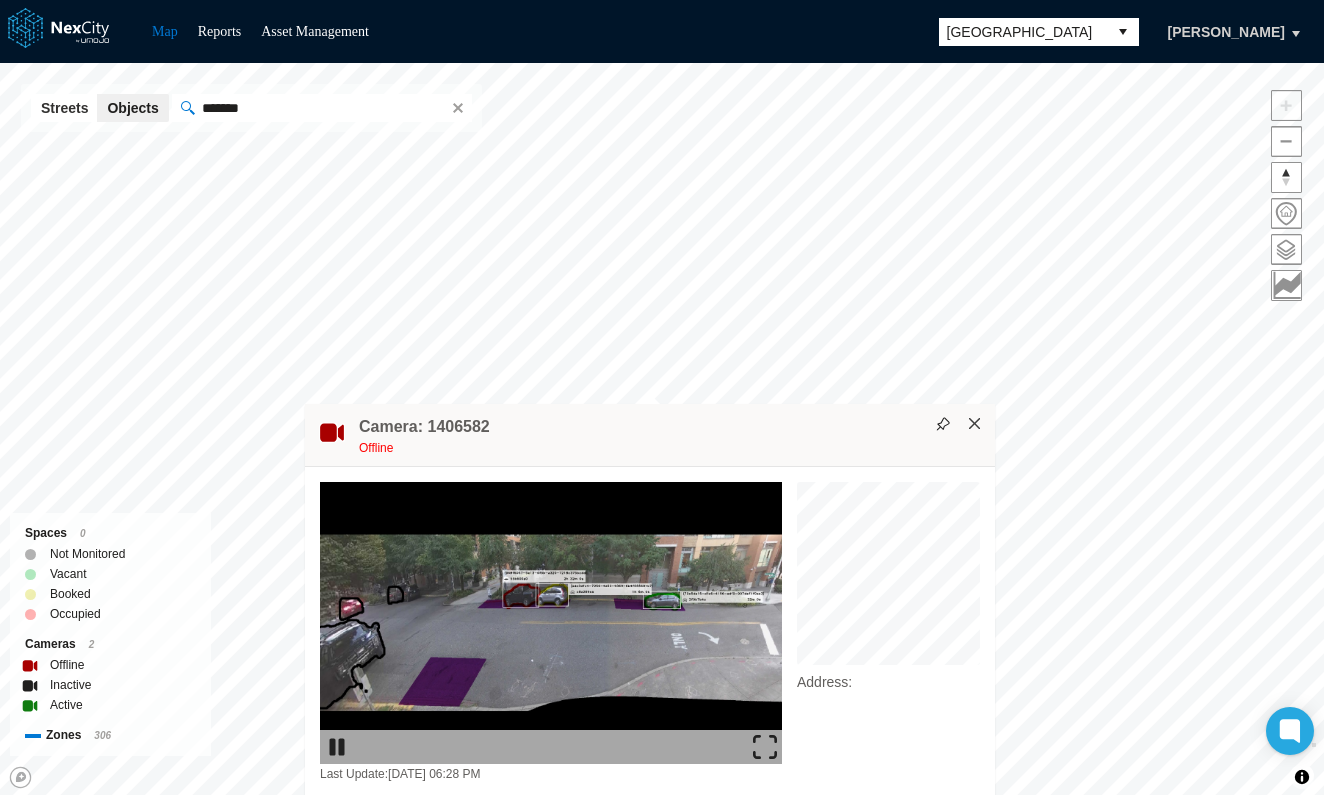 click on "×" at bounding box center [975, 424] 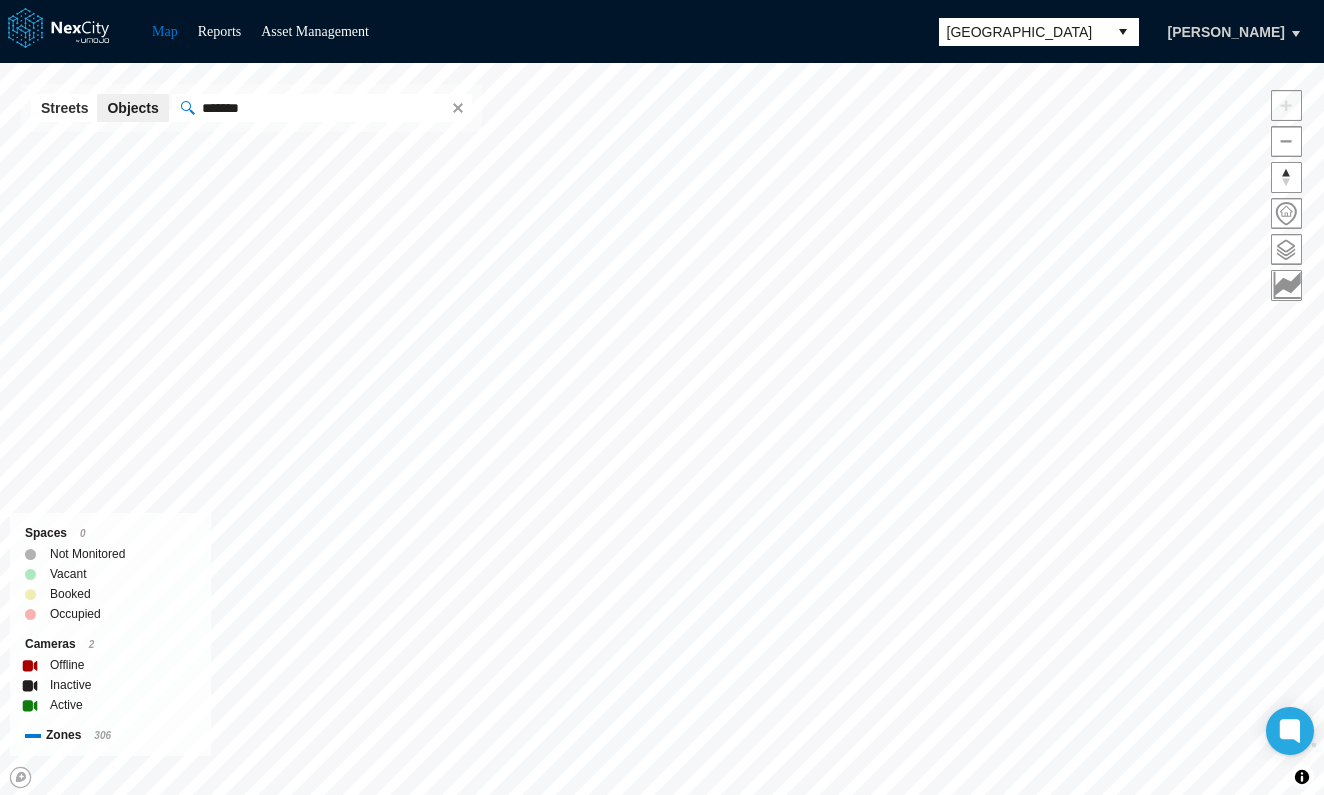 click on "Map Reports Asset Management Seattle Anton Shelonik" at bounding box center (662, 31) 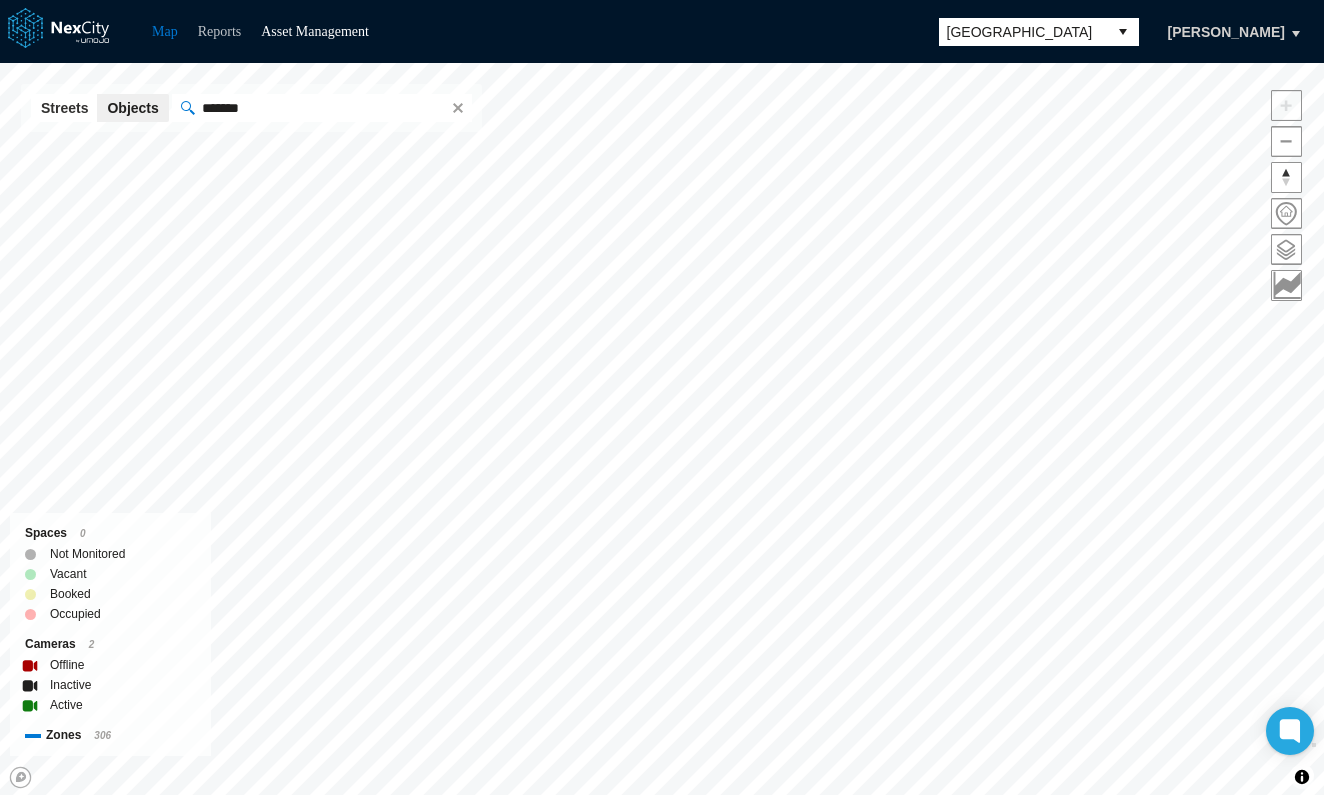click on "Reports" at bounding box center [220, 31] 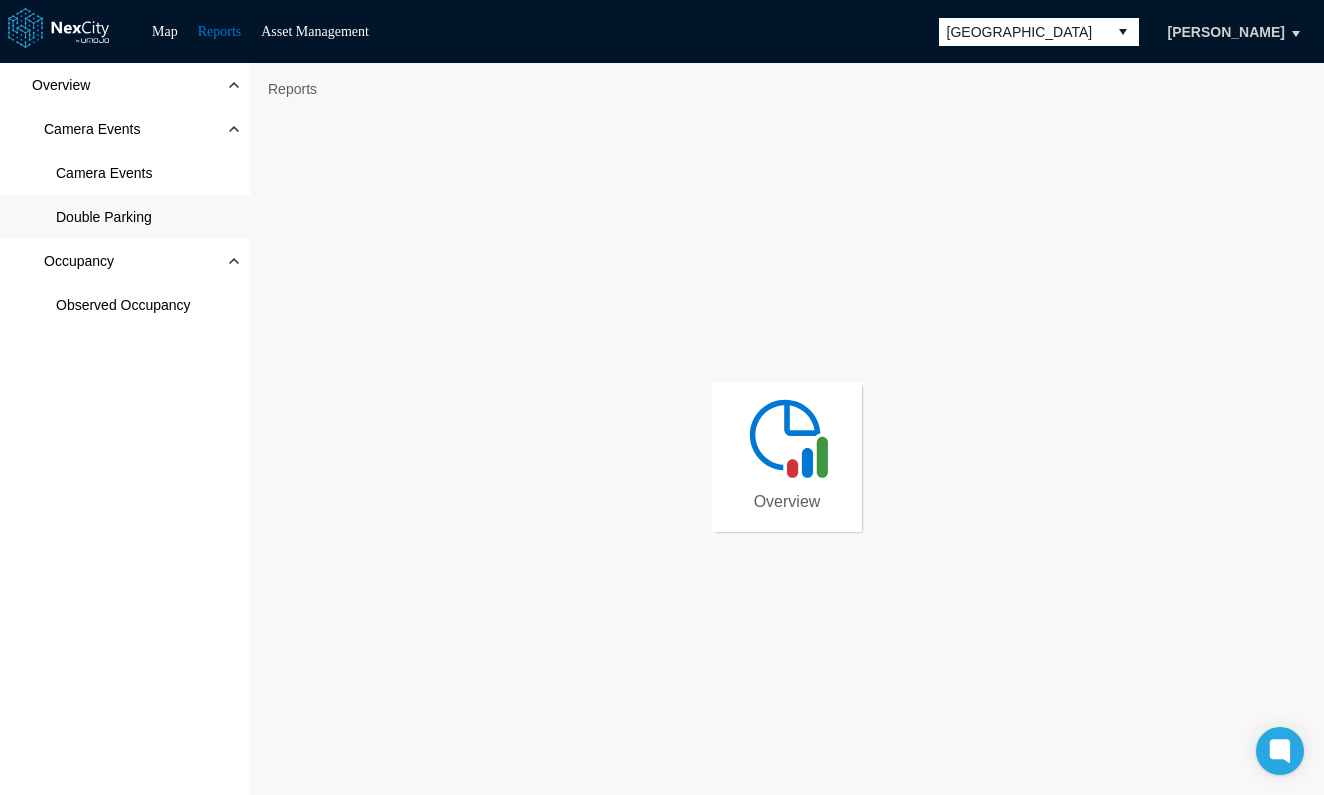 click on "Double Parking" at bounding box center [125, 217] 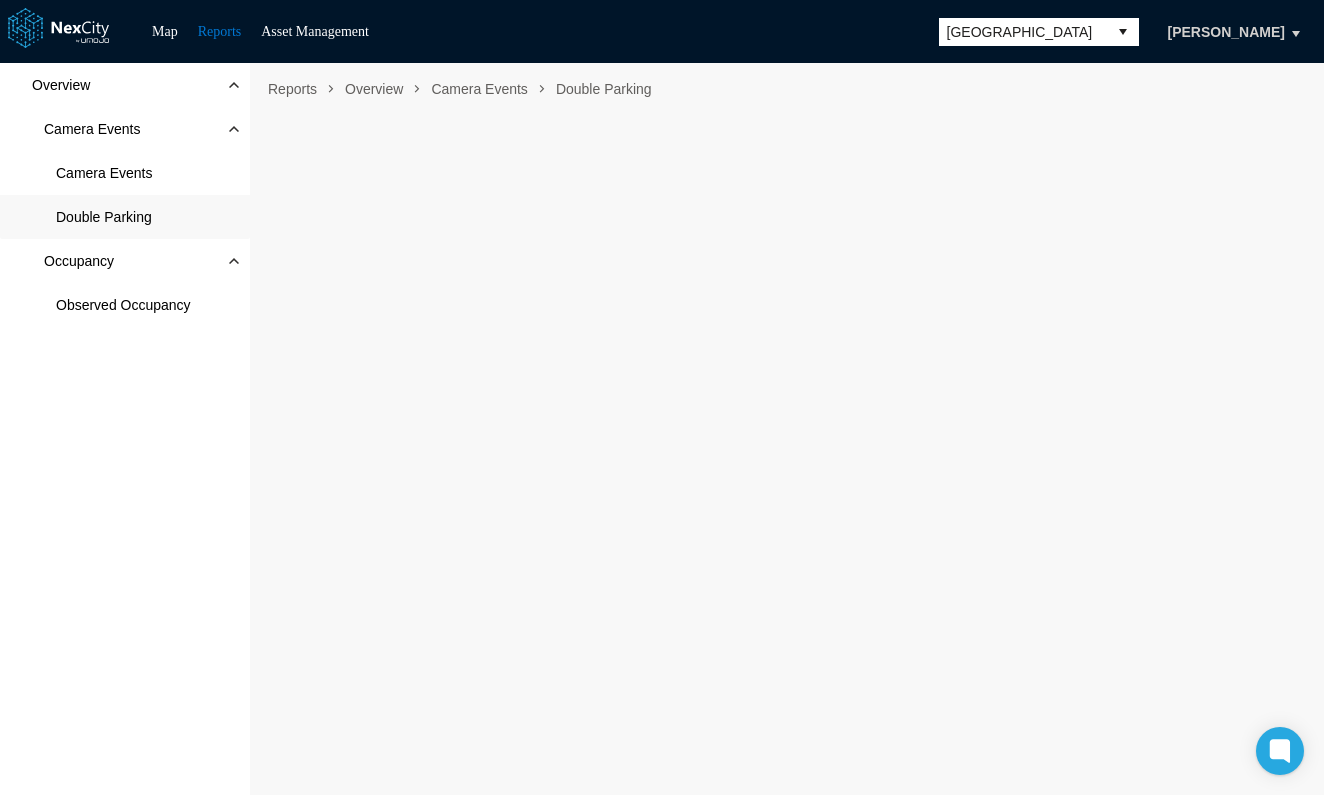 scroll, scrollTop: 10, scrollLeft: 0, axis: vertical 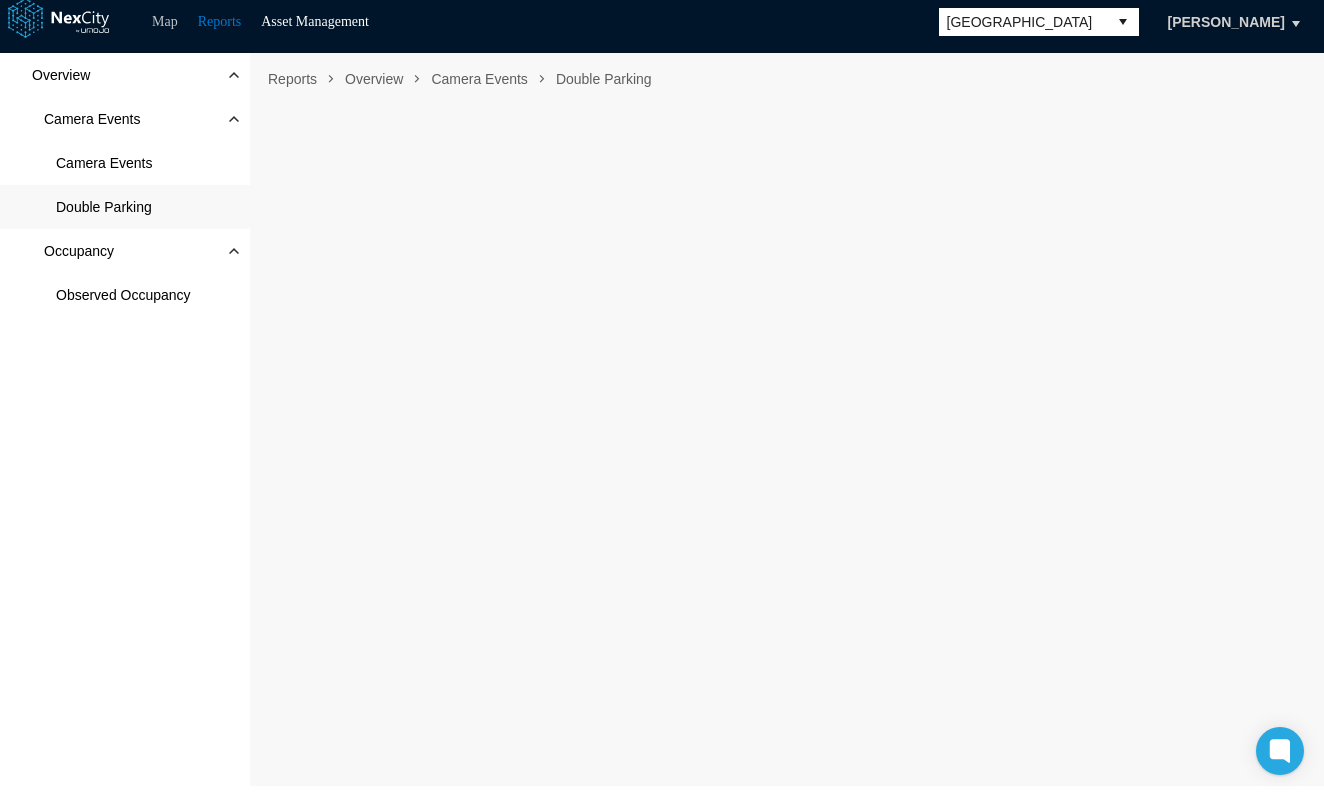 click on "Map" at bounding box center (165, 21) 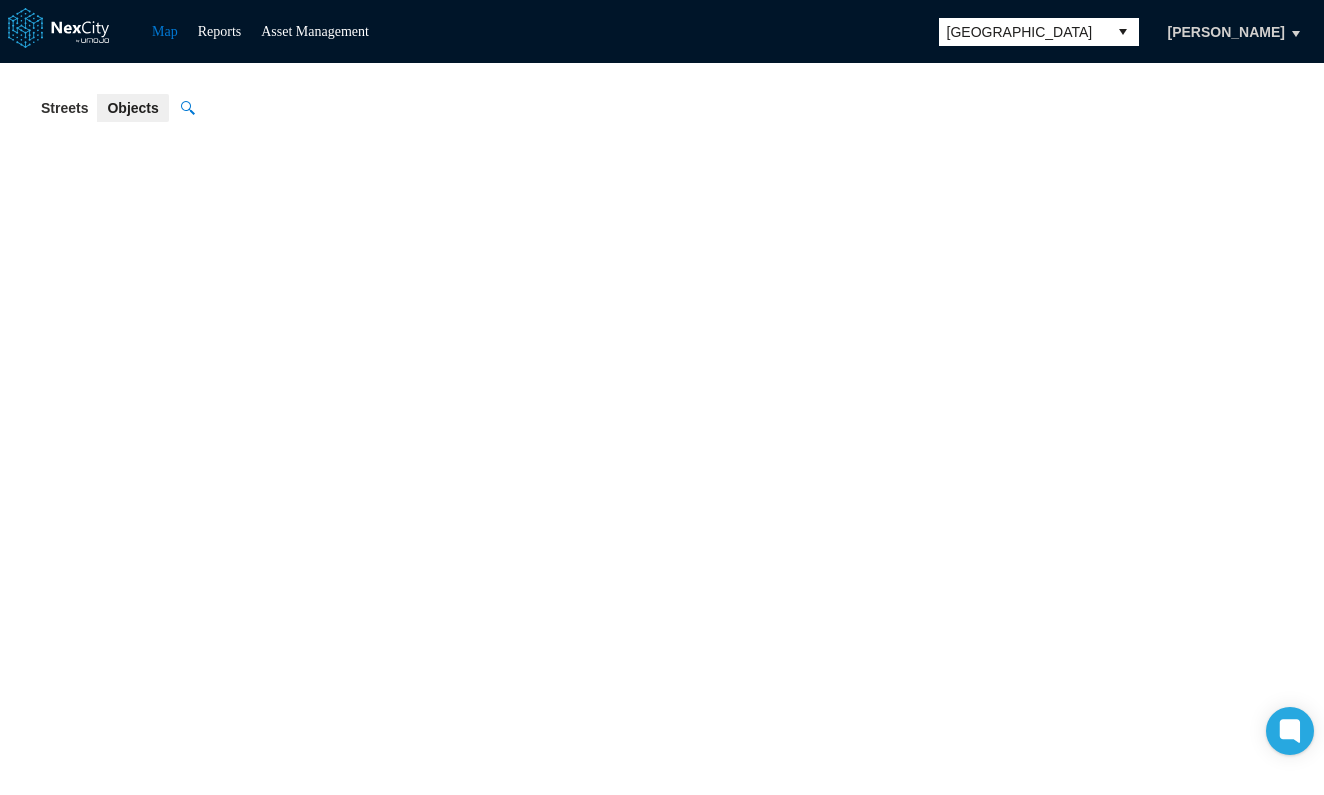 scroll, scrollTop: 0, scrollLeft: 0, axis: both 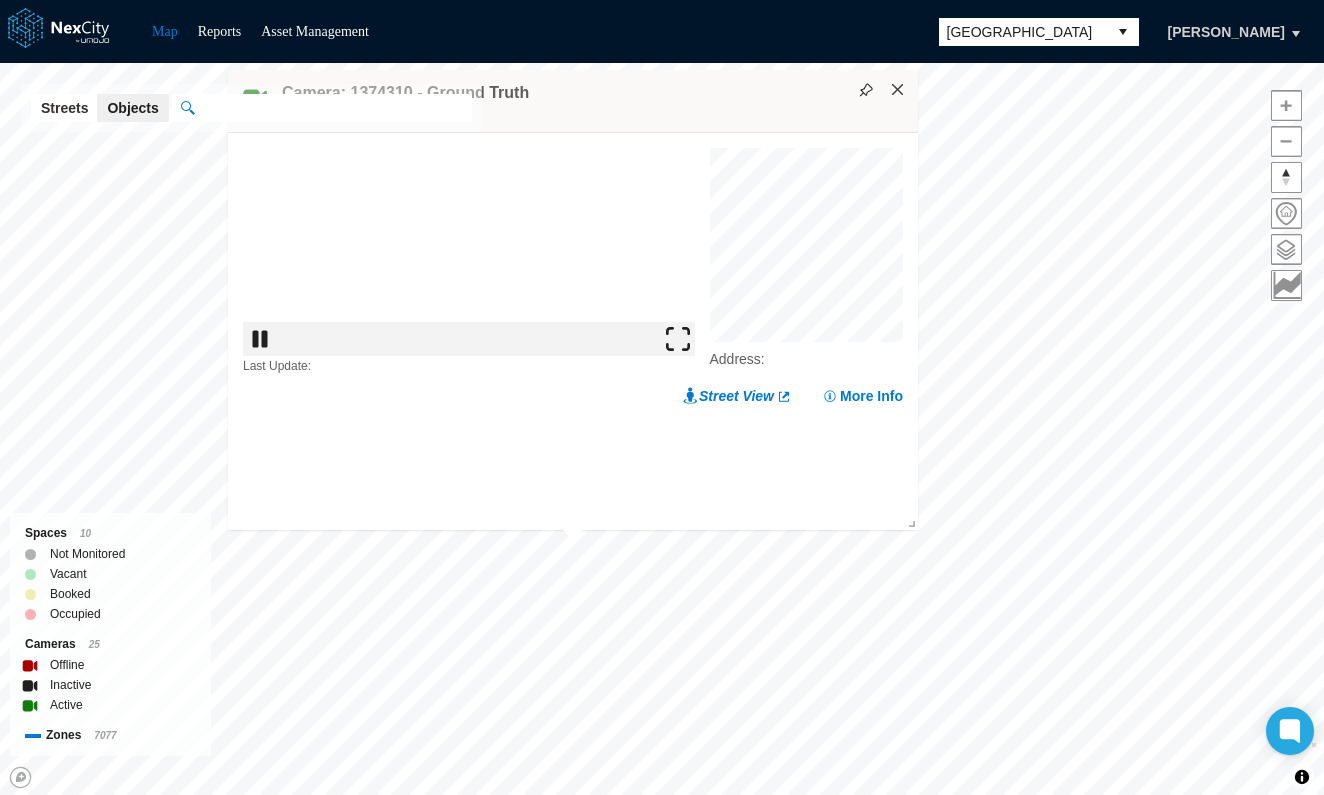 click on "×" at bounding box center [898, 90] 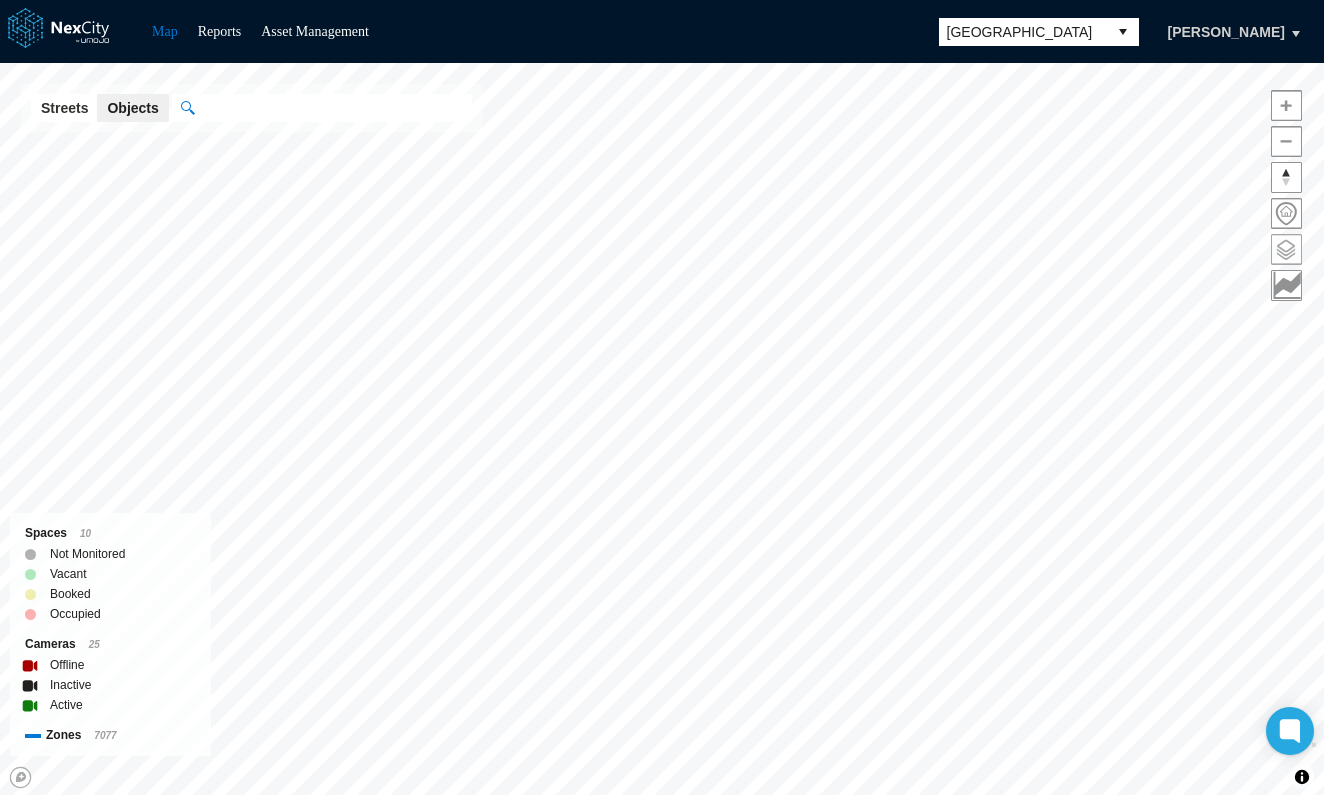 click at bounding box center (1286, 249) 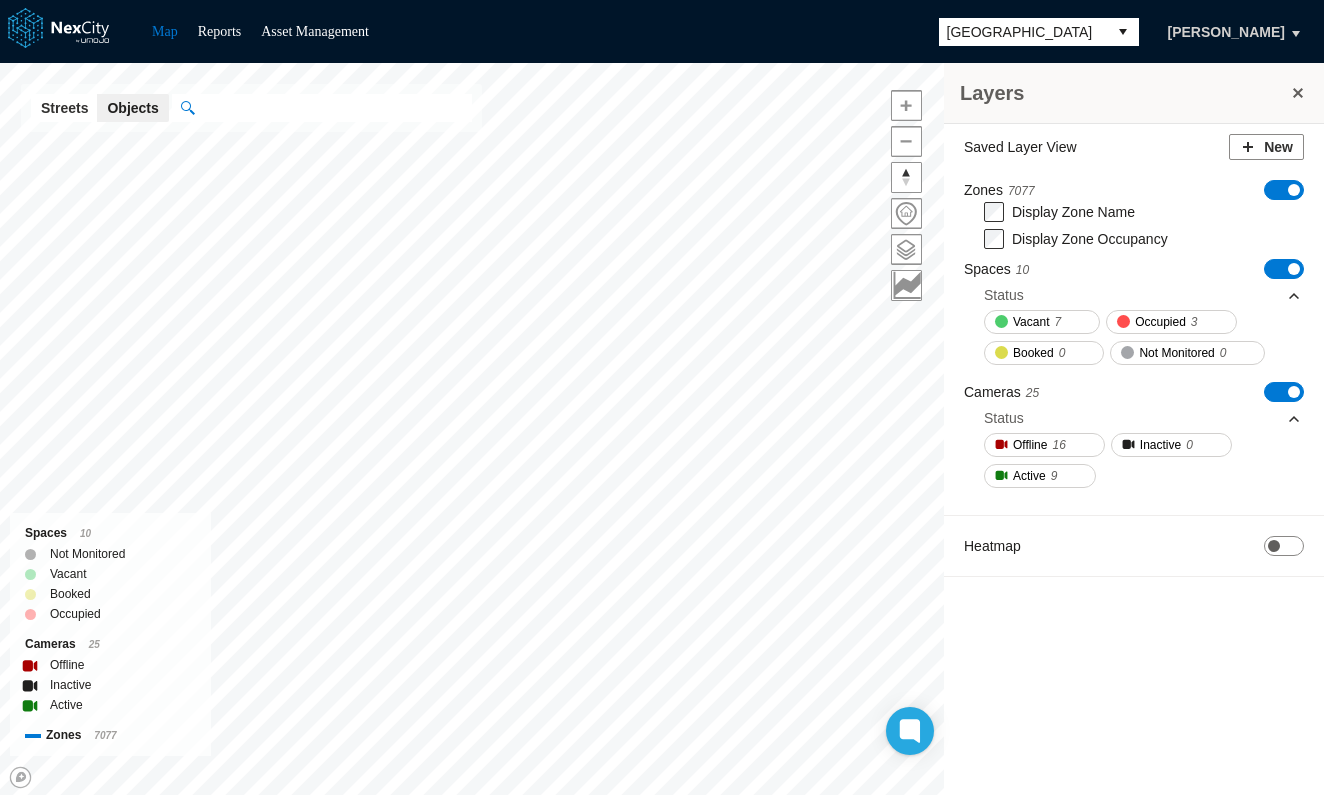 click at bounding box center [1298, 93] 